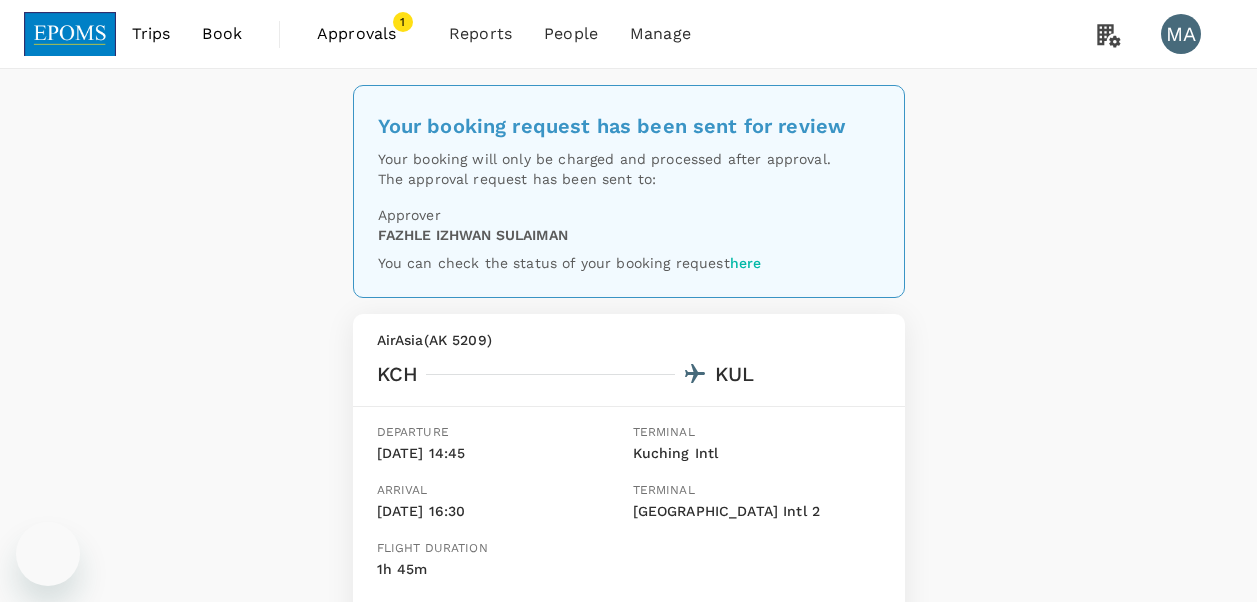 scroll, scrollTop: 60, scrollLeft: 0, axis: vertical 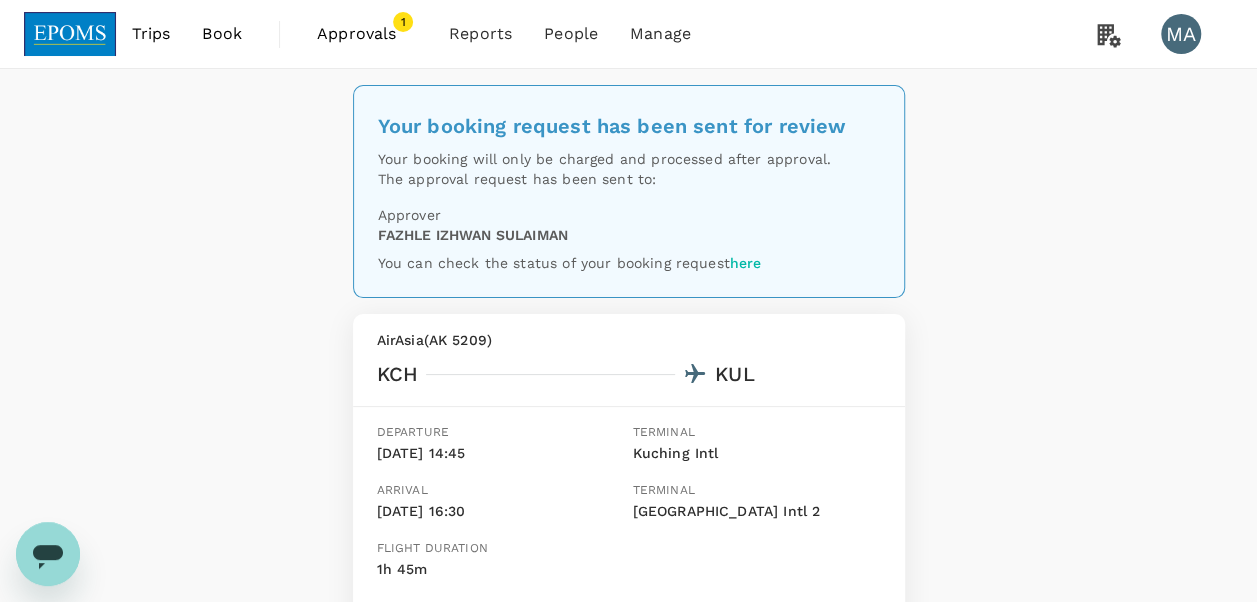click on "Book" at bounding box center (222, 34) 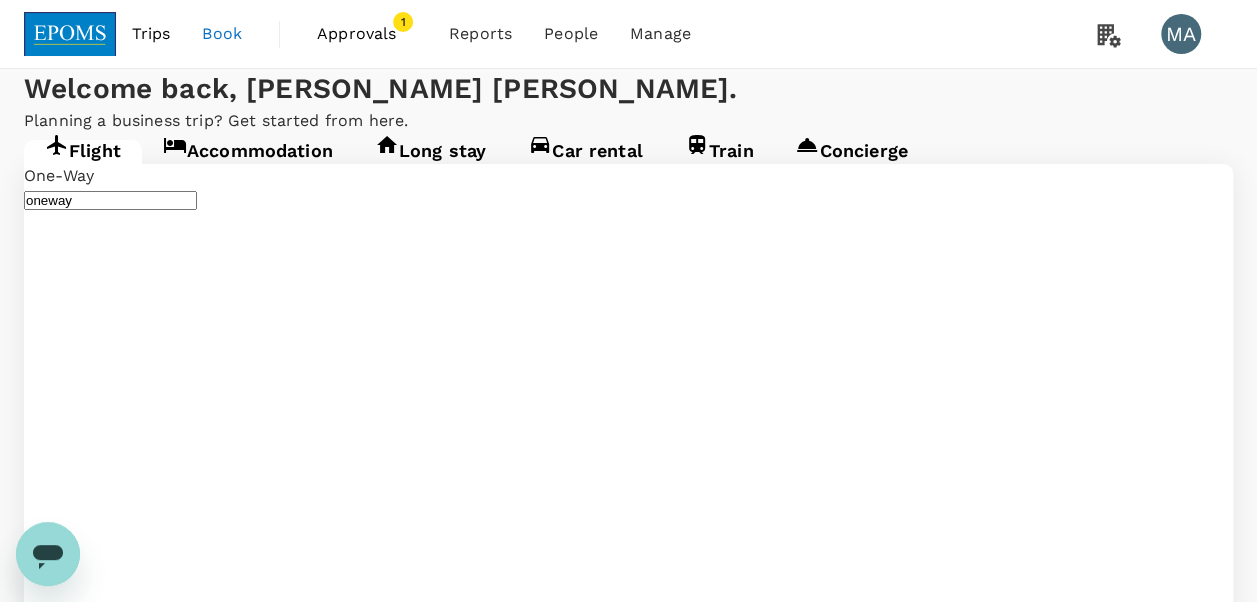 type on "Kuching Intl (KCH)" 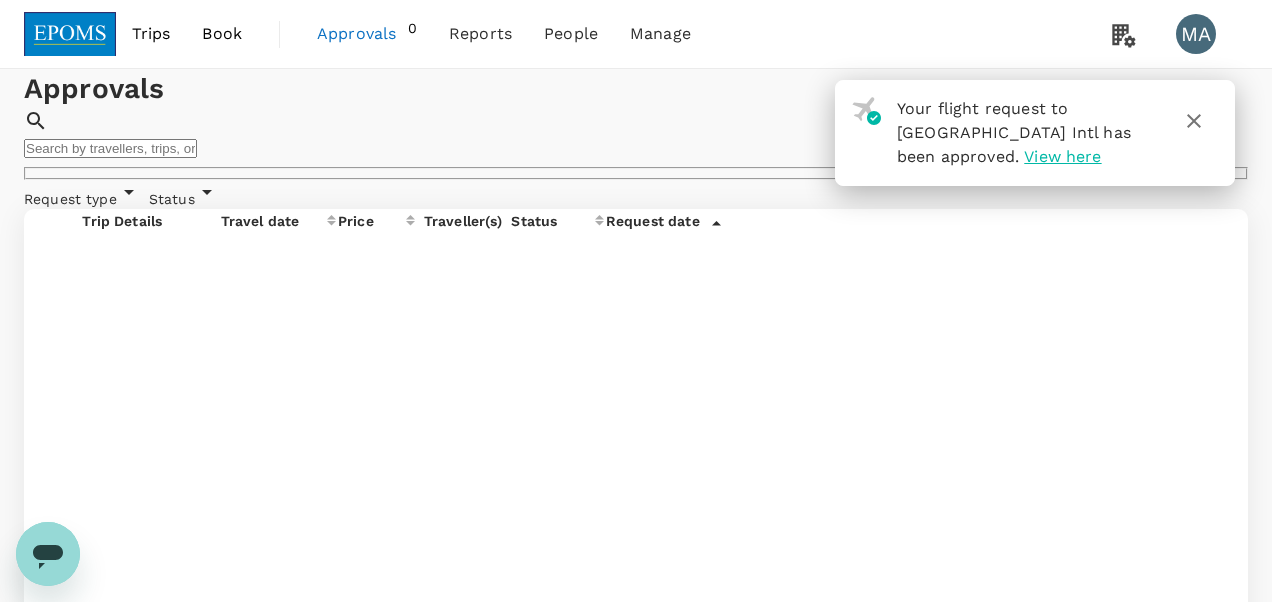 click on "Book" at bounding box center [222, 34] 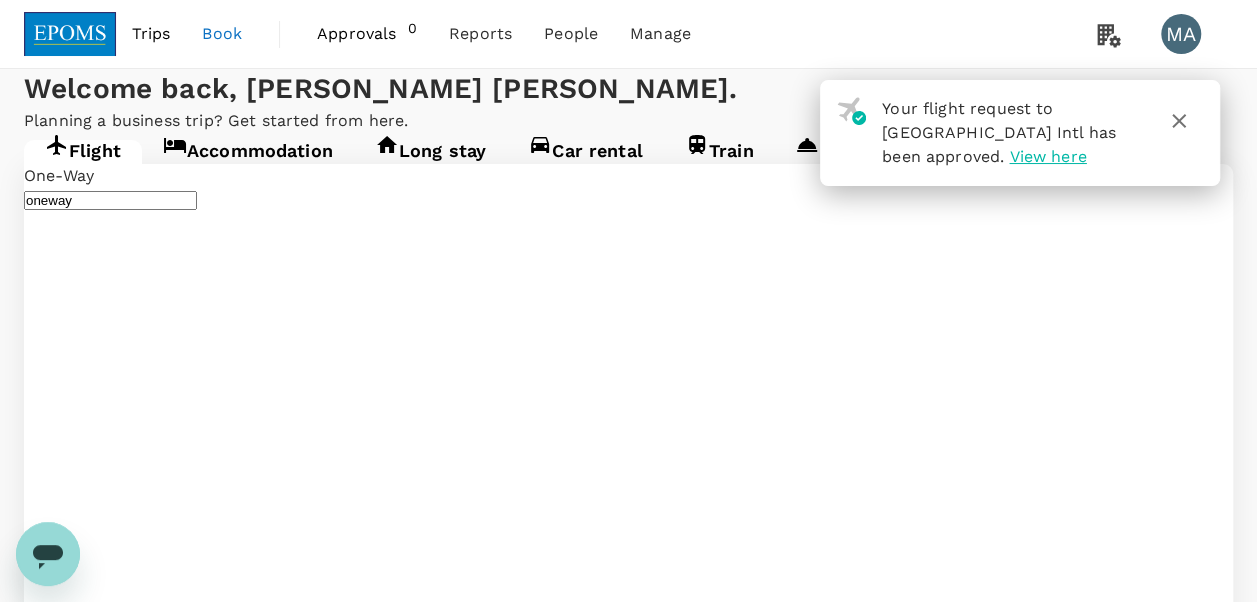 type 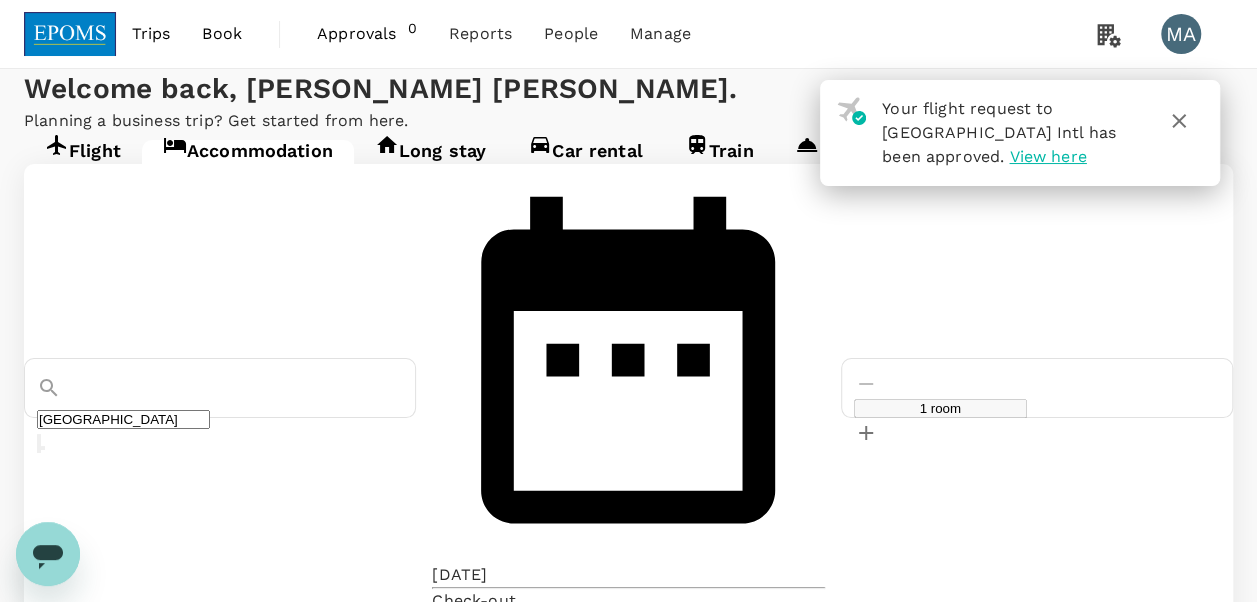 type on "3 rooms" 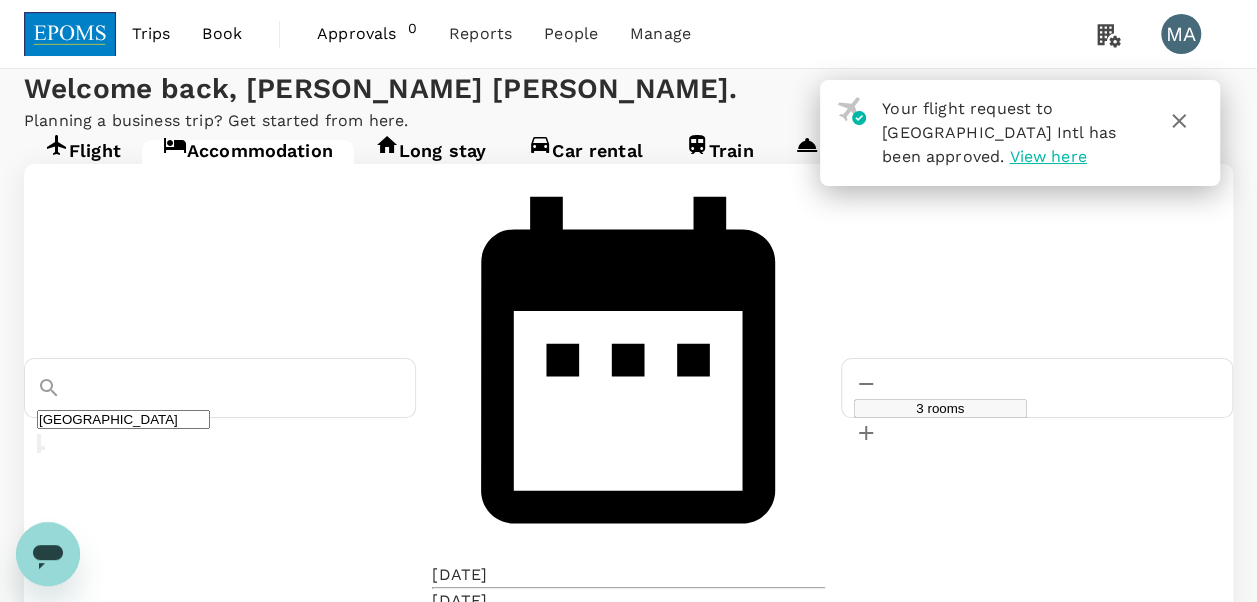 type on "Kuching" 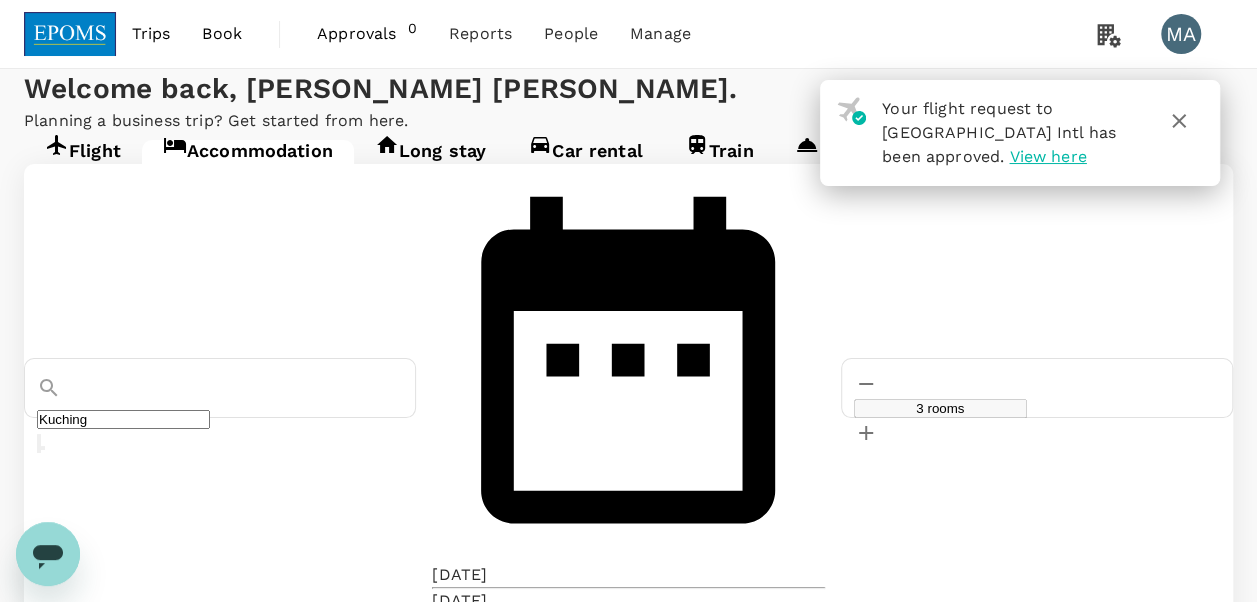 click on "Kuching" at bounding box center [123, 419] 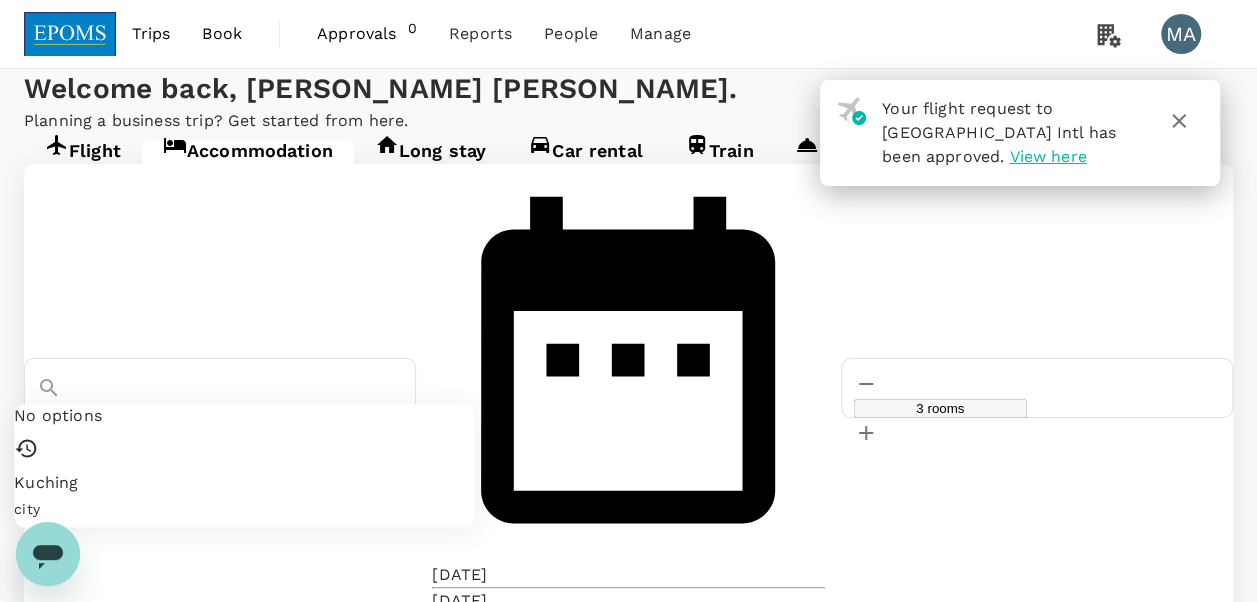 click on "Travellers" at bounding box center [628, 641] 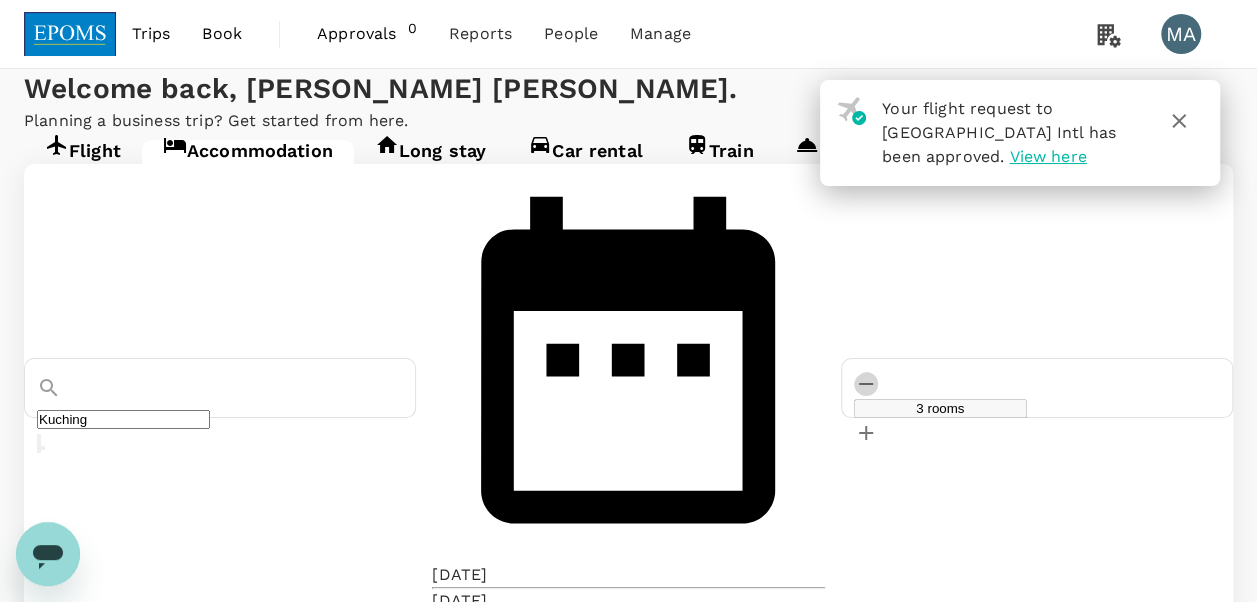 click 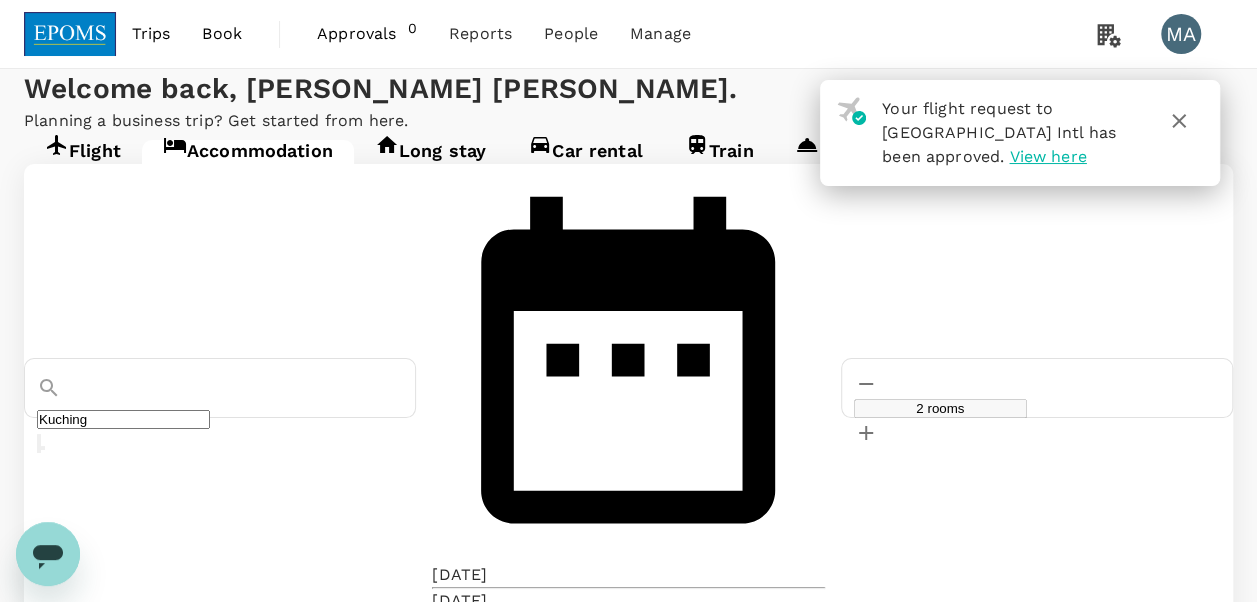 click 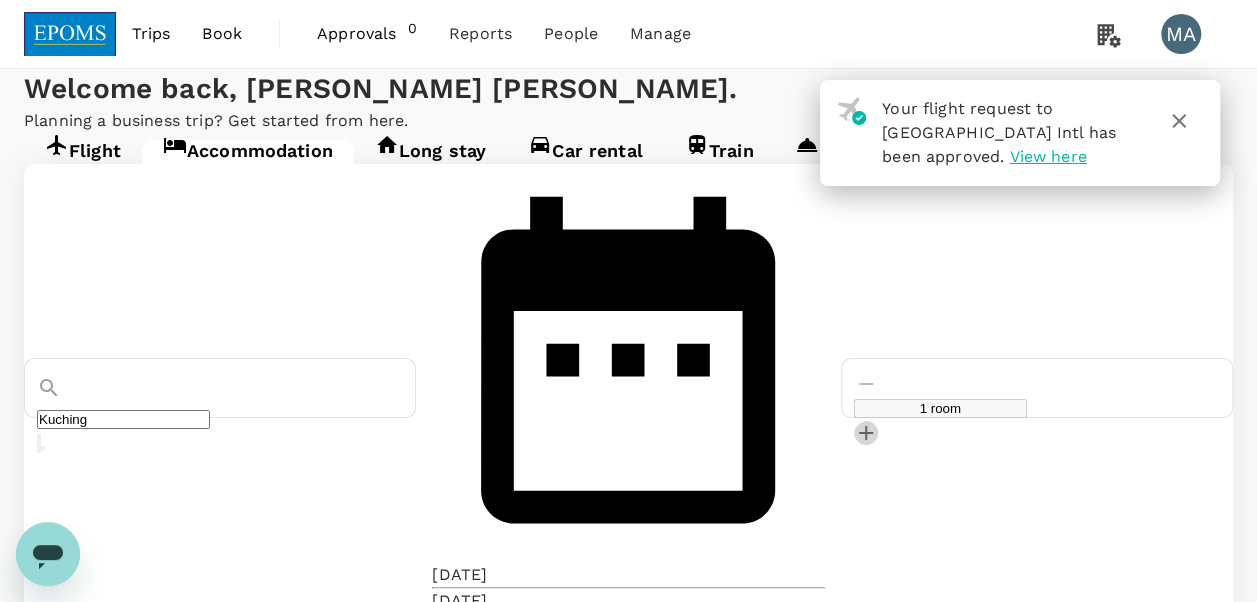 click 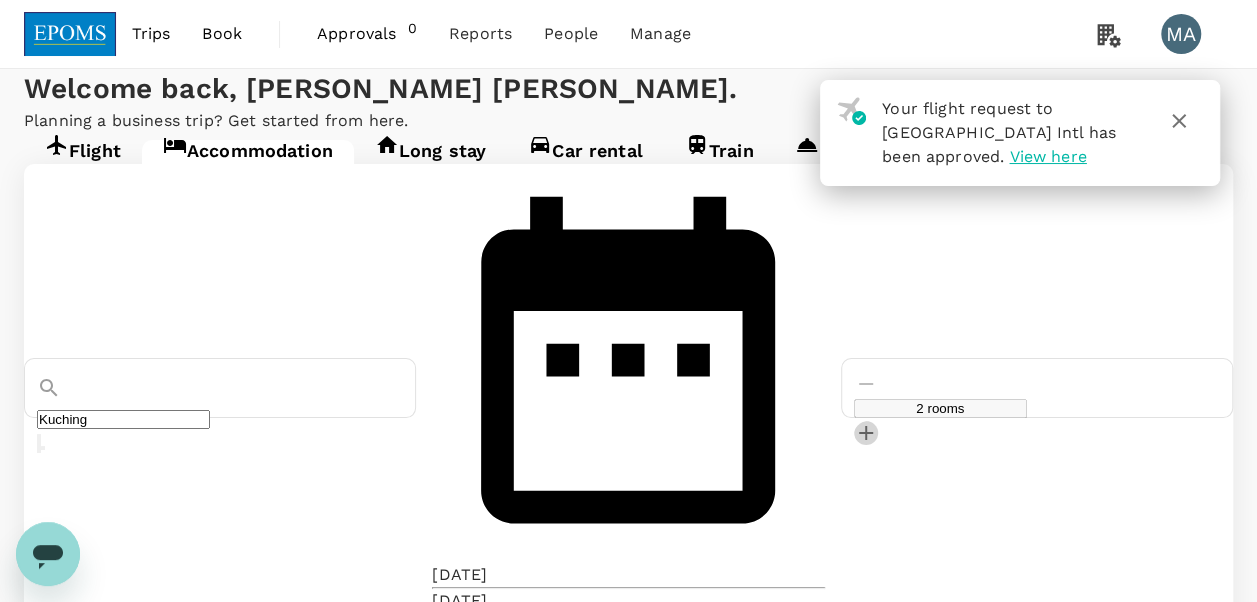 click 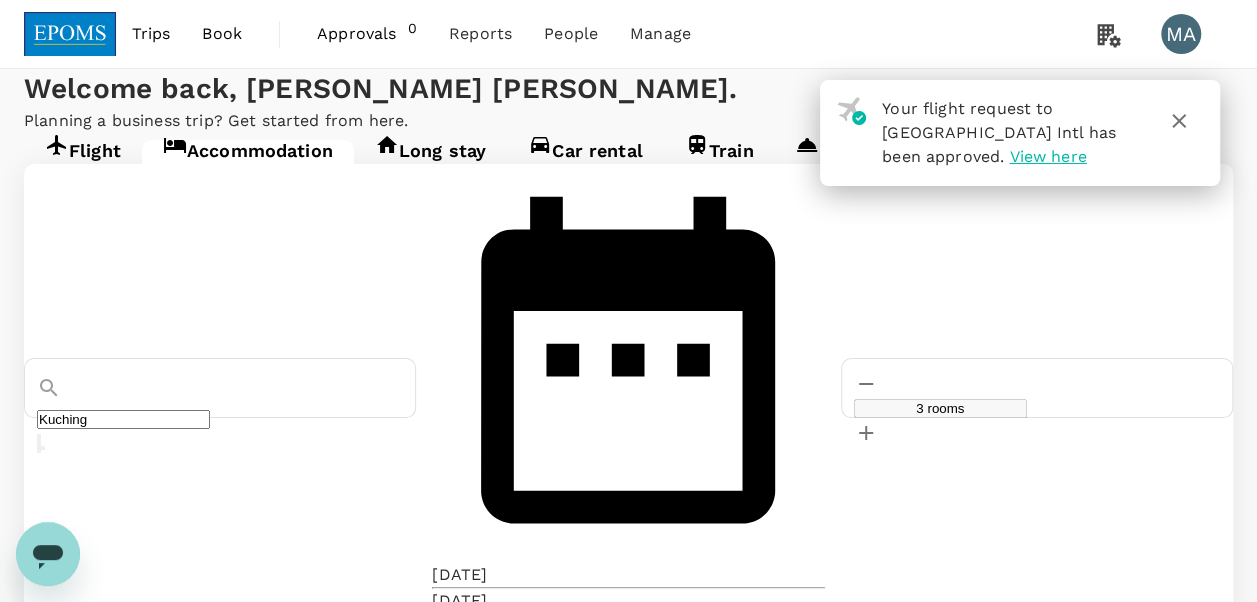 click on "Find hotels" at bounding box center [98, 939] 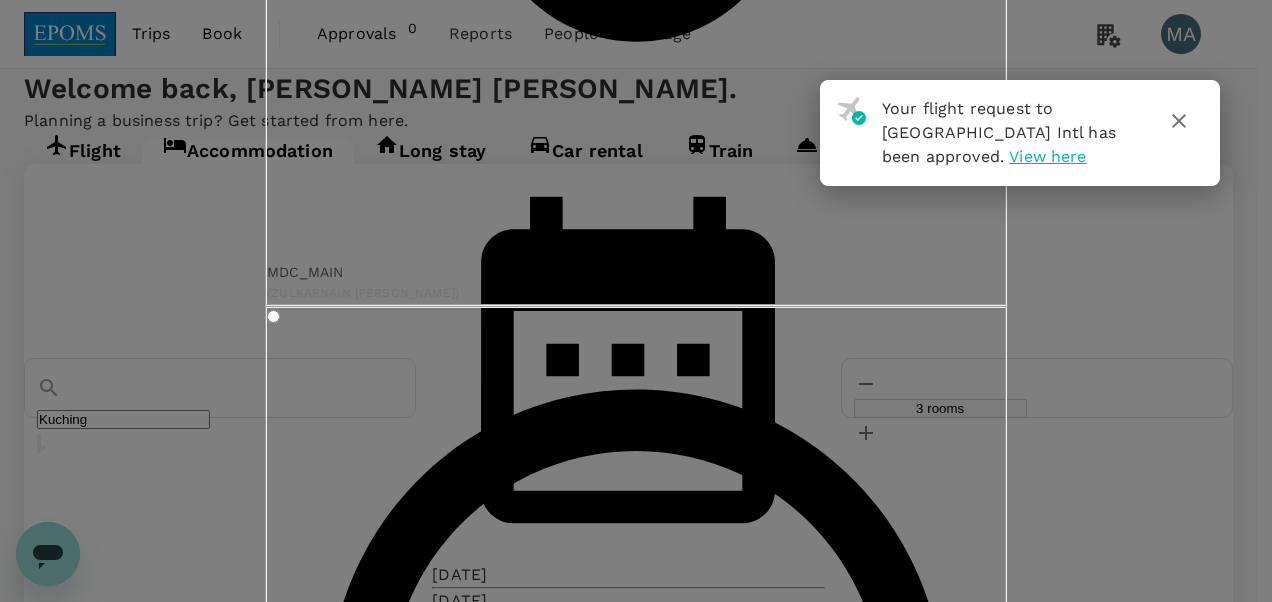 click 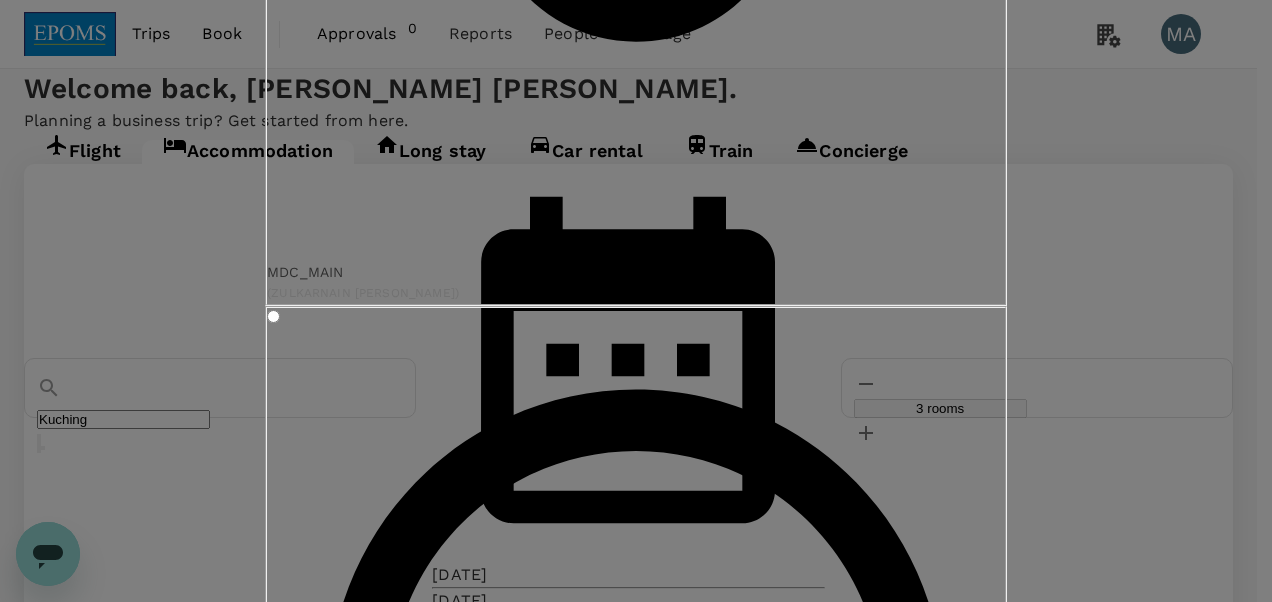 click on "General ( [PERSON_NAME], [PERSON_NAME] [PERSON_NAME], [PERSON_NAME], You )" at bounding box center (273, -4337) 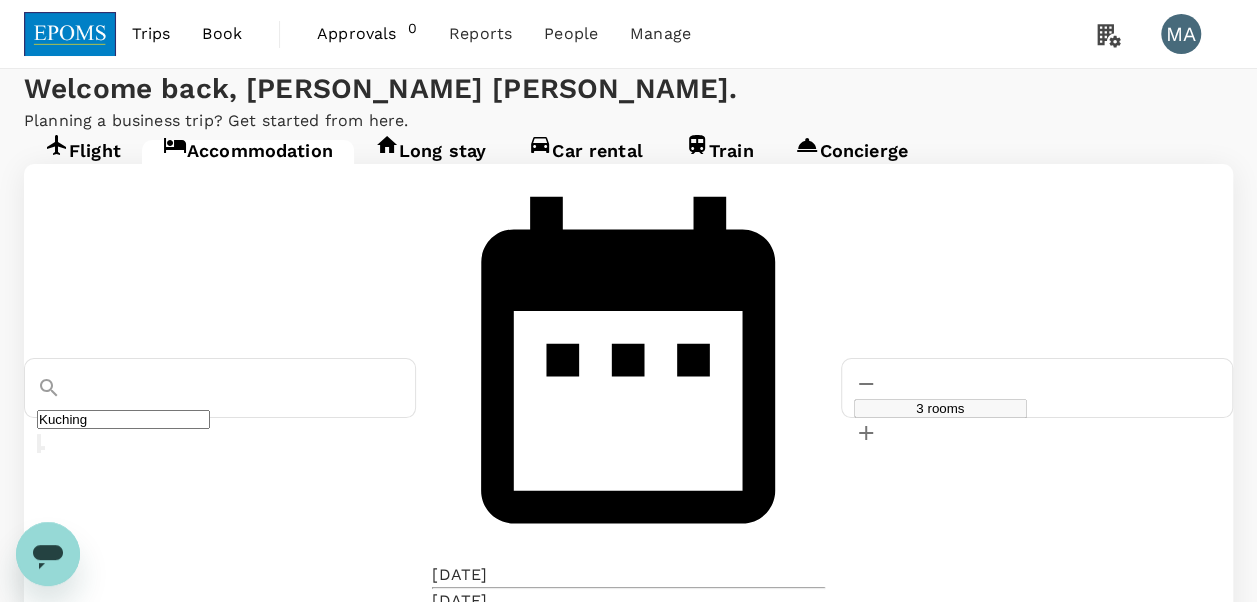 click on "Find hotels" at bounding box center [98, 939] 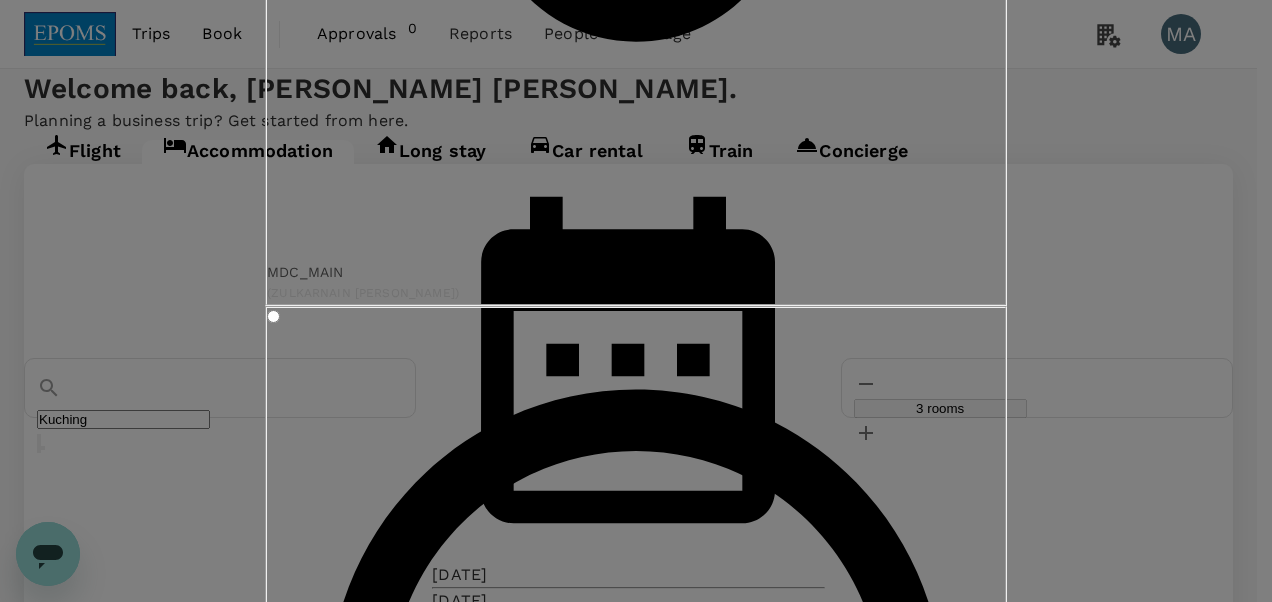 click on "Confirm" at bounding box center [350, 5058] 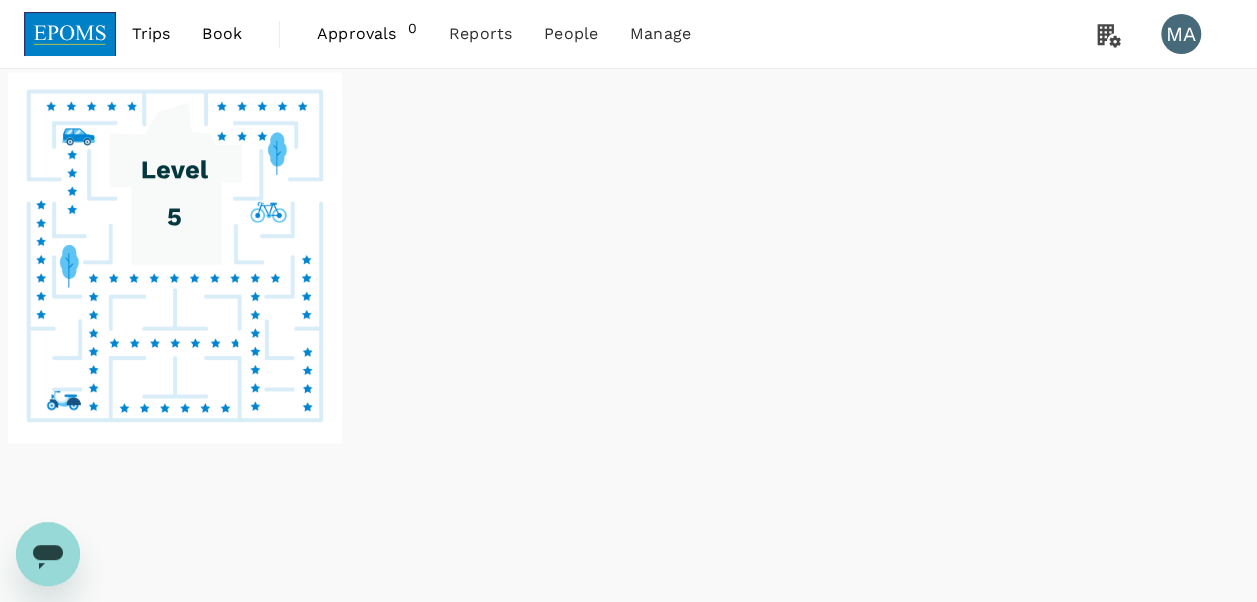 scroll, scrollTop: 82, scrollLeft: 0, axis: vertical 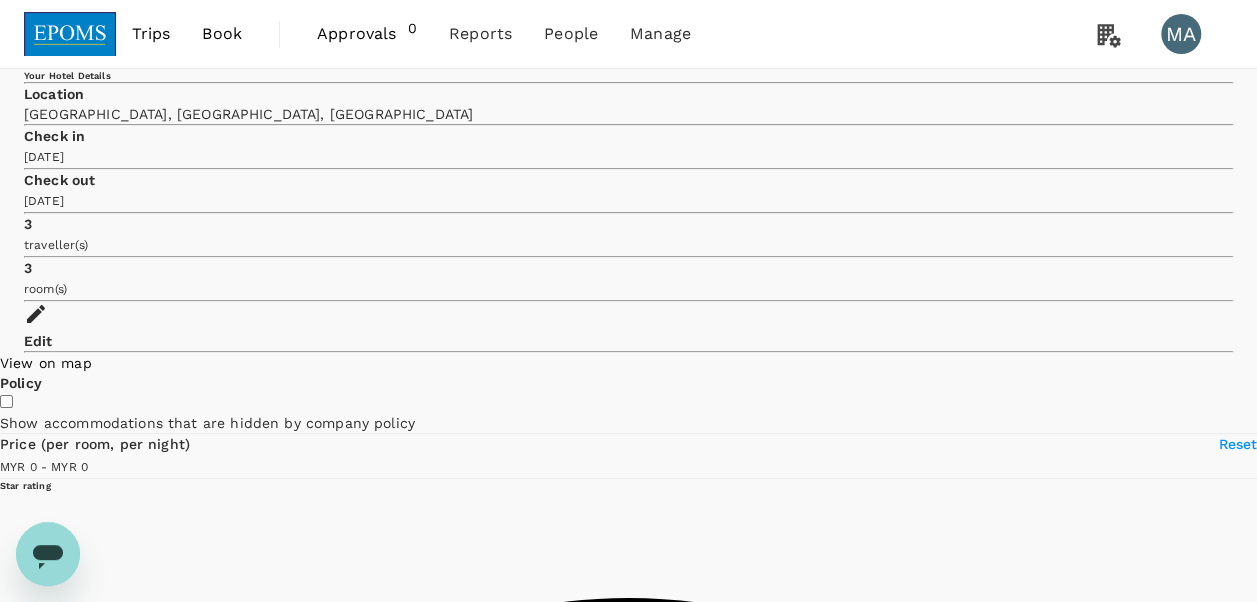 type on "905" 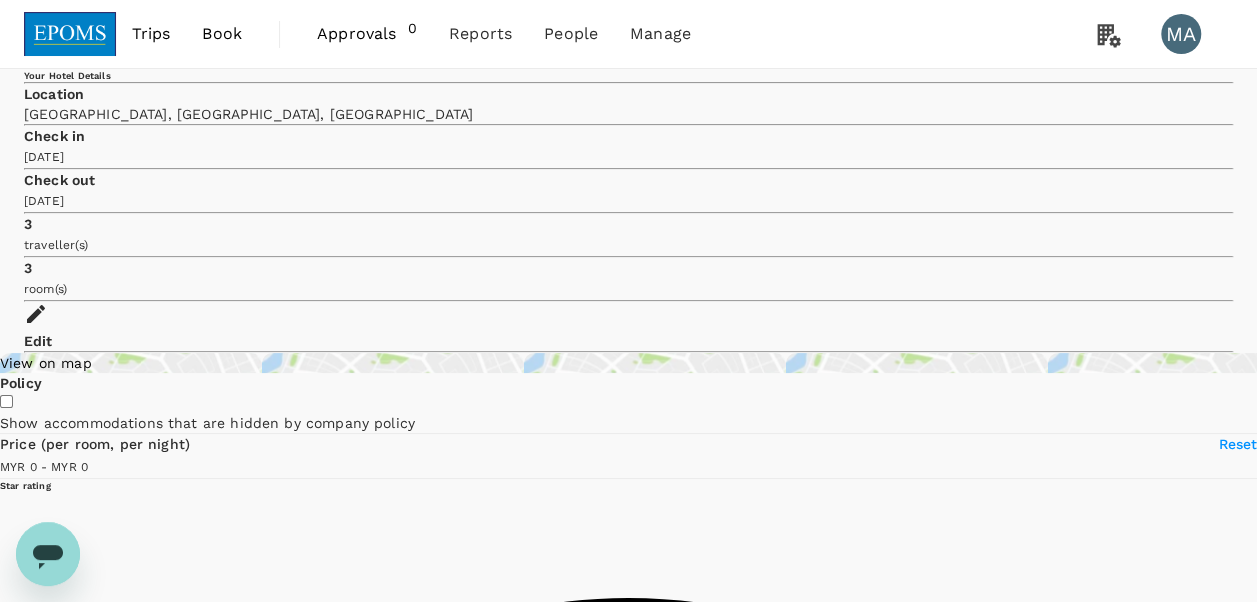type on "MYR" 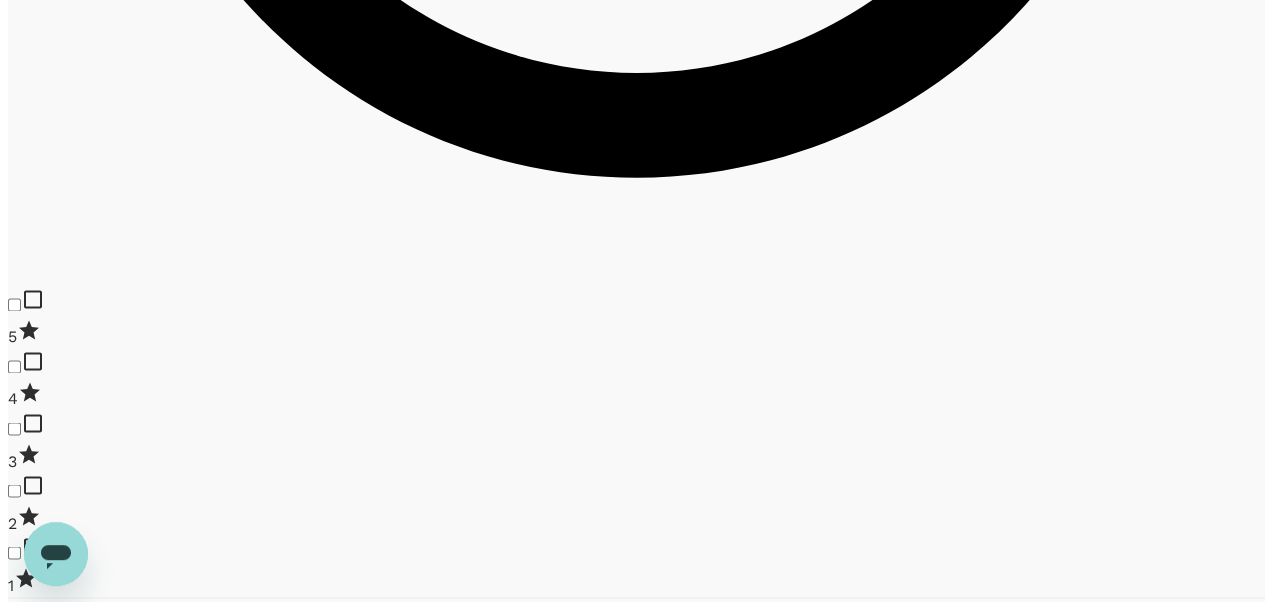 scroll, scrollTop: 1500, scrollLeft: 0, axis: vertical 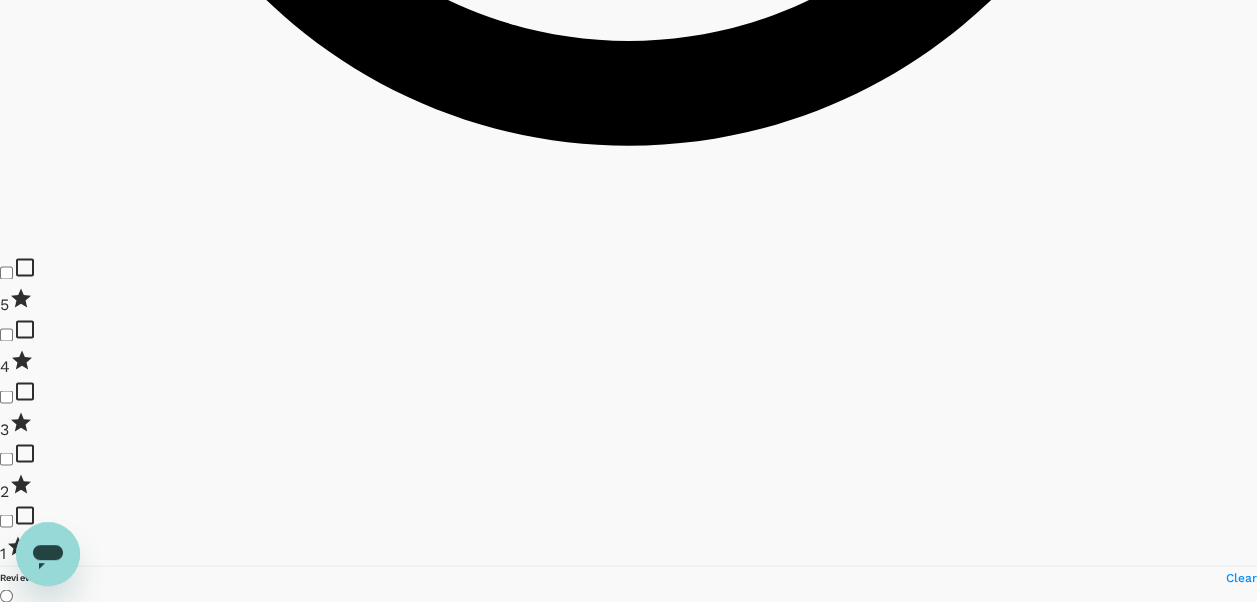 click on "View on map Policy Show accommodations that are hidden by company policy Price (per room, per night) Reset MYR 0 - MYR 906 Star rating 5 4 3 2 1 Review score Clear Excellent 9+ Very good 8+ Good 7+ Room Amenities Clear all Air conditioning Crib charge Extra person Family room Hot tub Show 5 more Property Facilities Clear all Airport Shuttle Business Center Fitness Free Parking Laundry Show 3 more Meals Clear all Complimentary in-room coffee or tea Kitchenette Meal plan available Restaurant Room service Additional Facilities Clear all Full Service Spa 6   hotels found  |   0   hidden by policy Currency :  MYR Sort by :  Recommended Hilton Kuching 1 Star 2 Stars 3 Stars 4 Stars 5 Stars [GEOGRAPHIC_DATA][PERSON_NAME], Kuching   -   View on map 1.1 KM  from search location 9.1 Excellent Wifi Airport Shuttle Swimming Pool Free Parking 27 +  more MYR 1,275.66 per room, per night MYR 5,767.40 for 3  rooms, 2  nights View rooms Approval required [GEOGRAPHIC_DATA] 1 Star 2 Stars 3 Stars 4 Stars 5 Stars   -   1.0 KM" at bounding box center (628, 39636) 